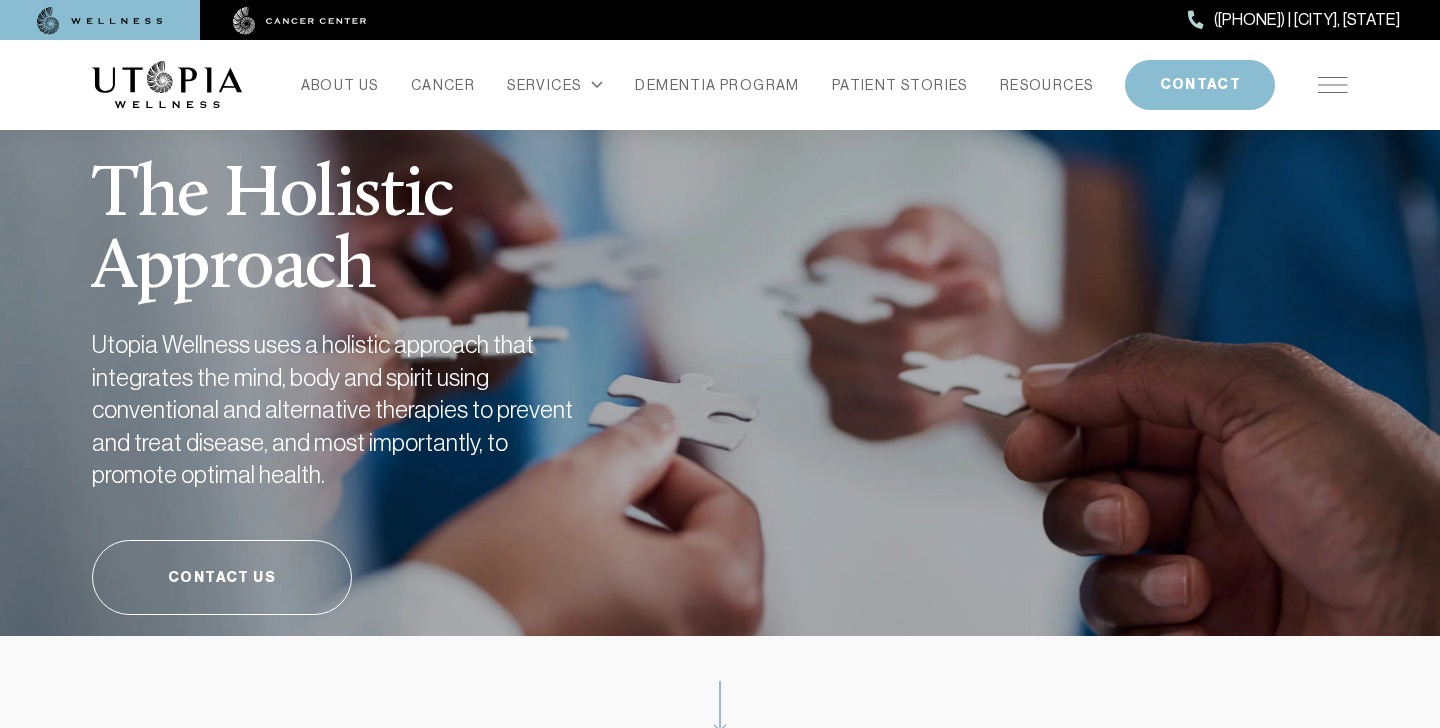 scroll, scrollTop: 0, scrollLeft: 0, axis: both 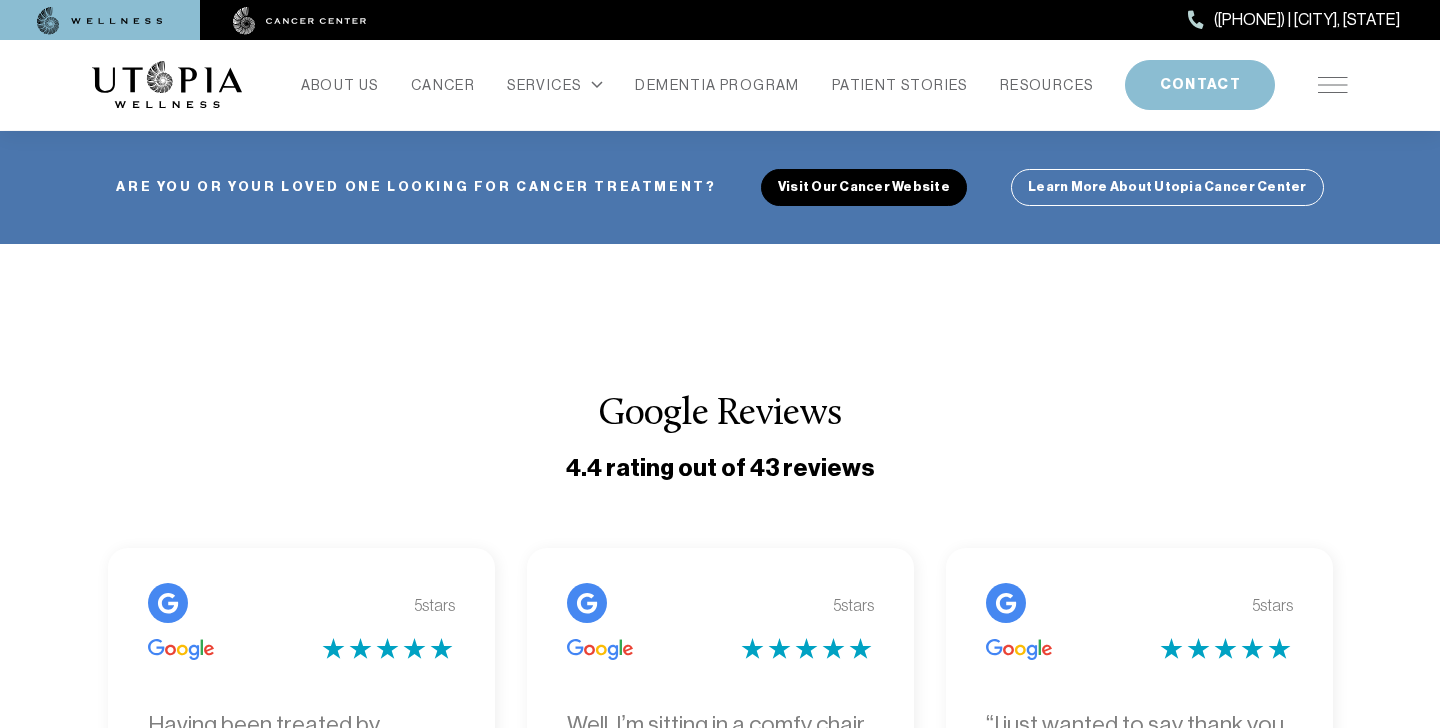 click at bounding box center (1333, 85) 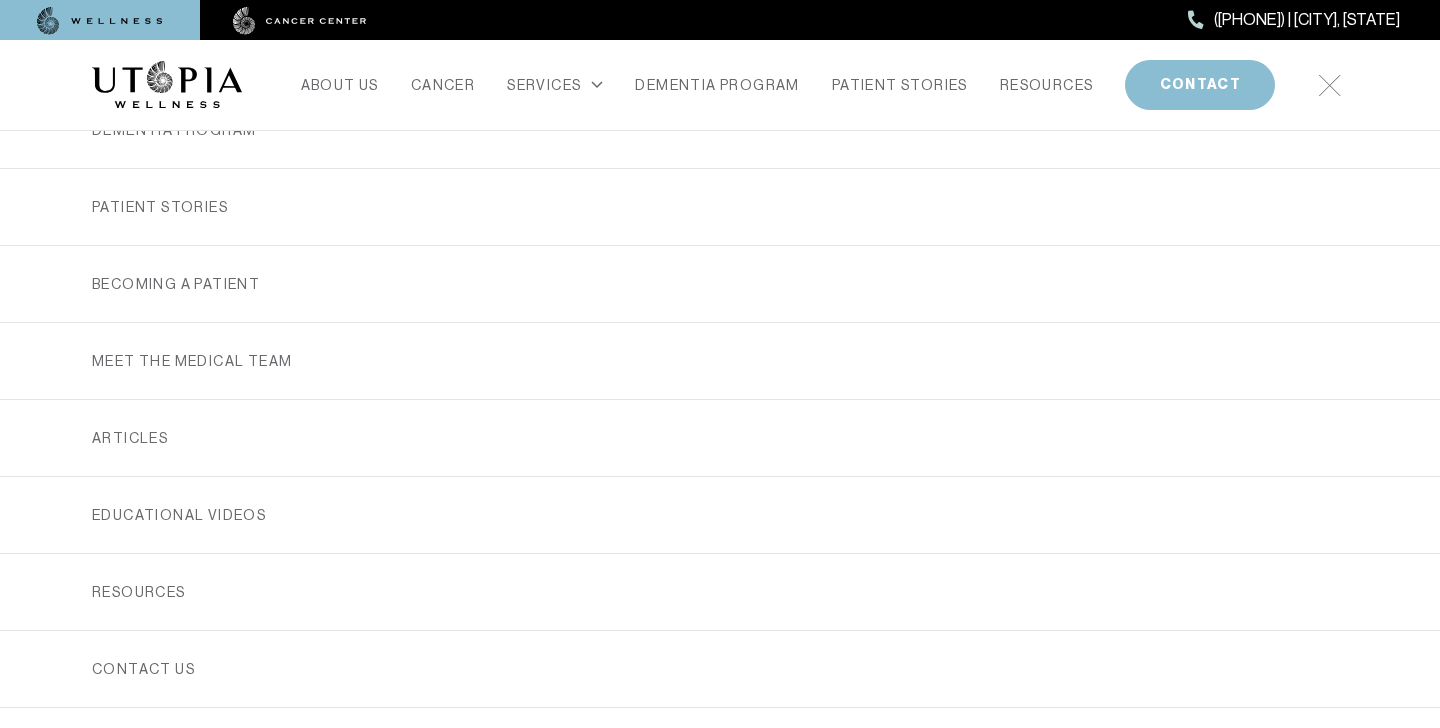 scroll, scrollTop: 426, scrollLeft: 0, axis: vertical 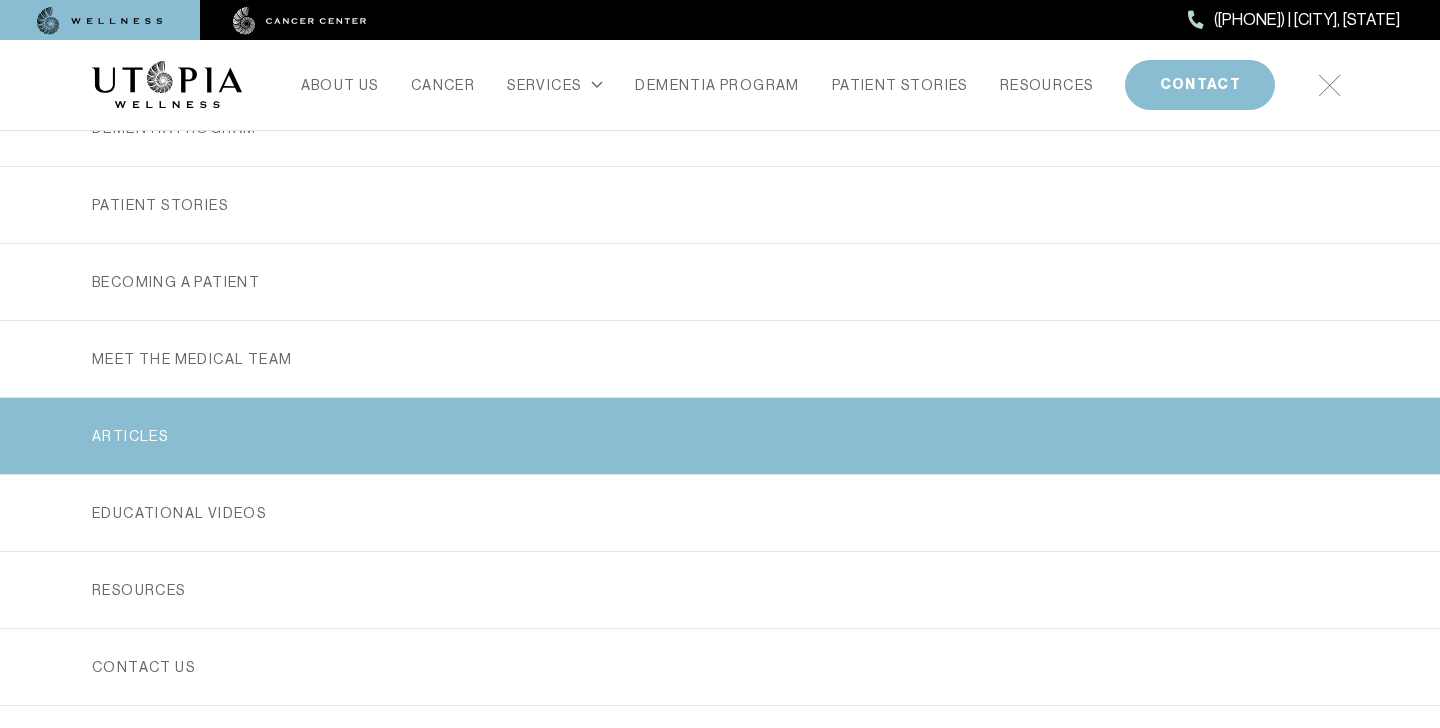 click on "ARTICLES" at bounding box center (720, 436) 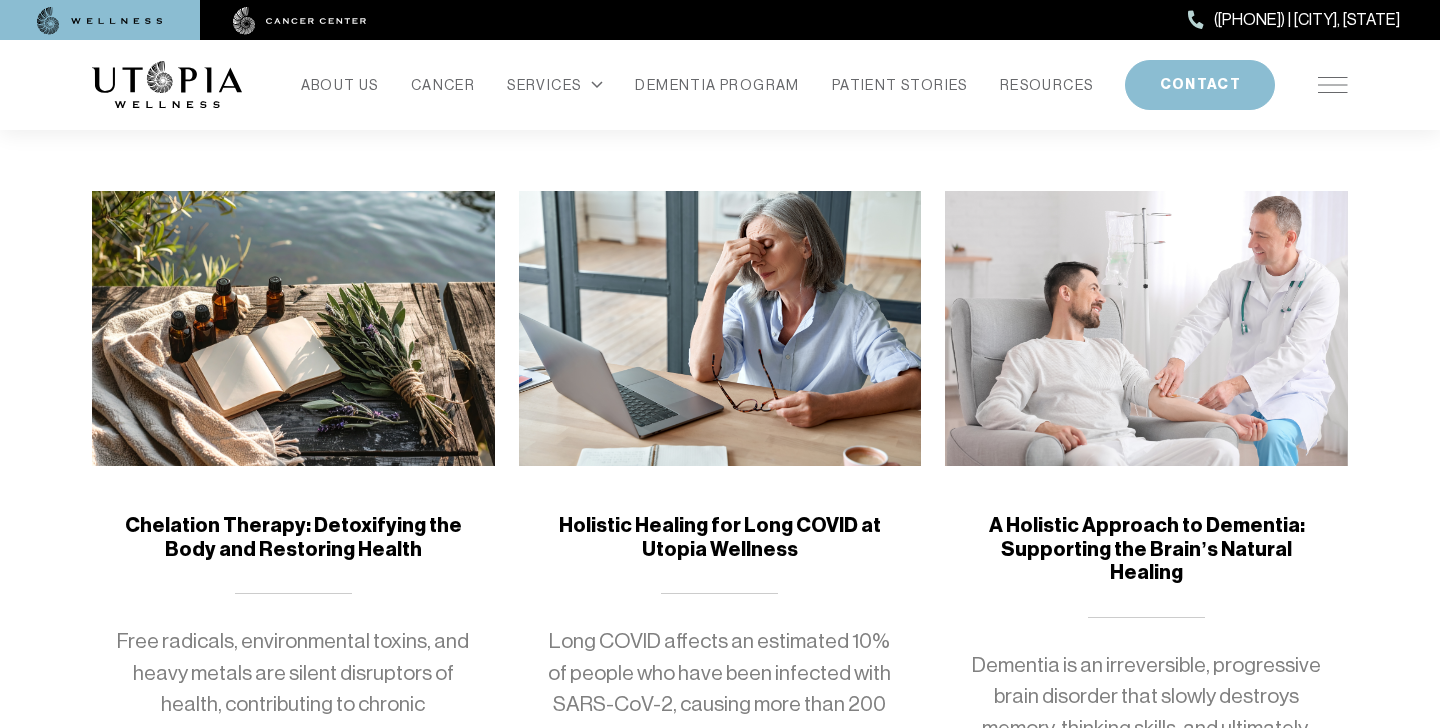 scroll, scrollTop: 0, scrollLeft: 0, axis: both 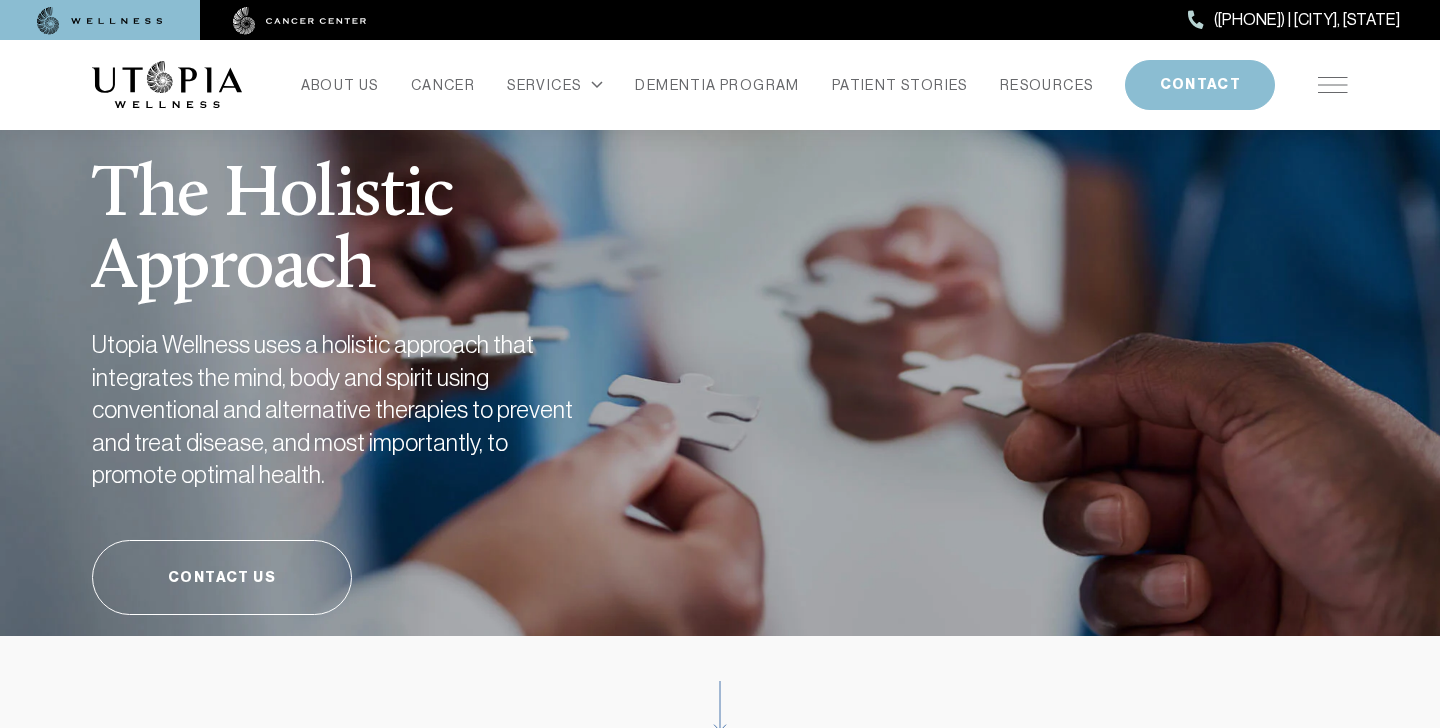 click at bounding box center (1333, 85) 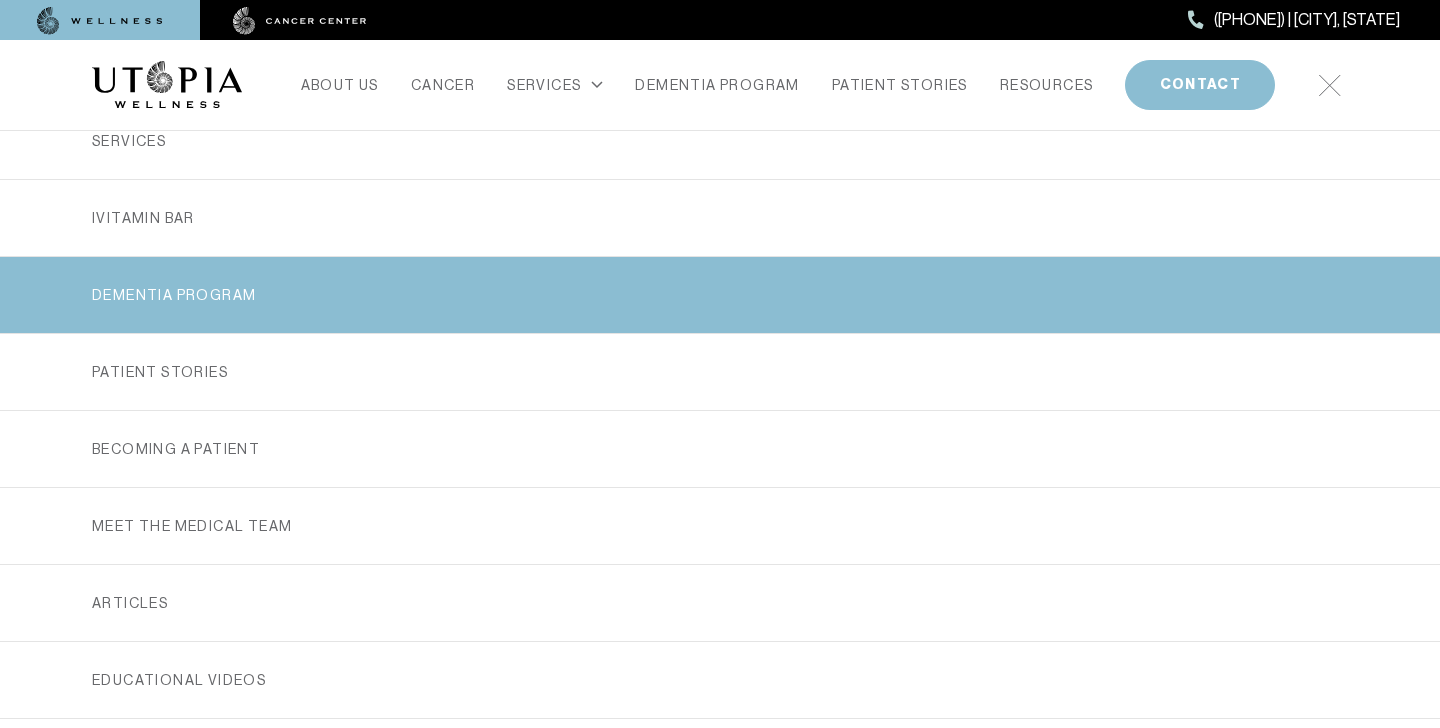 scroll, scrollTop: 300, scrollLeft: 0, axis: vertical 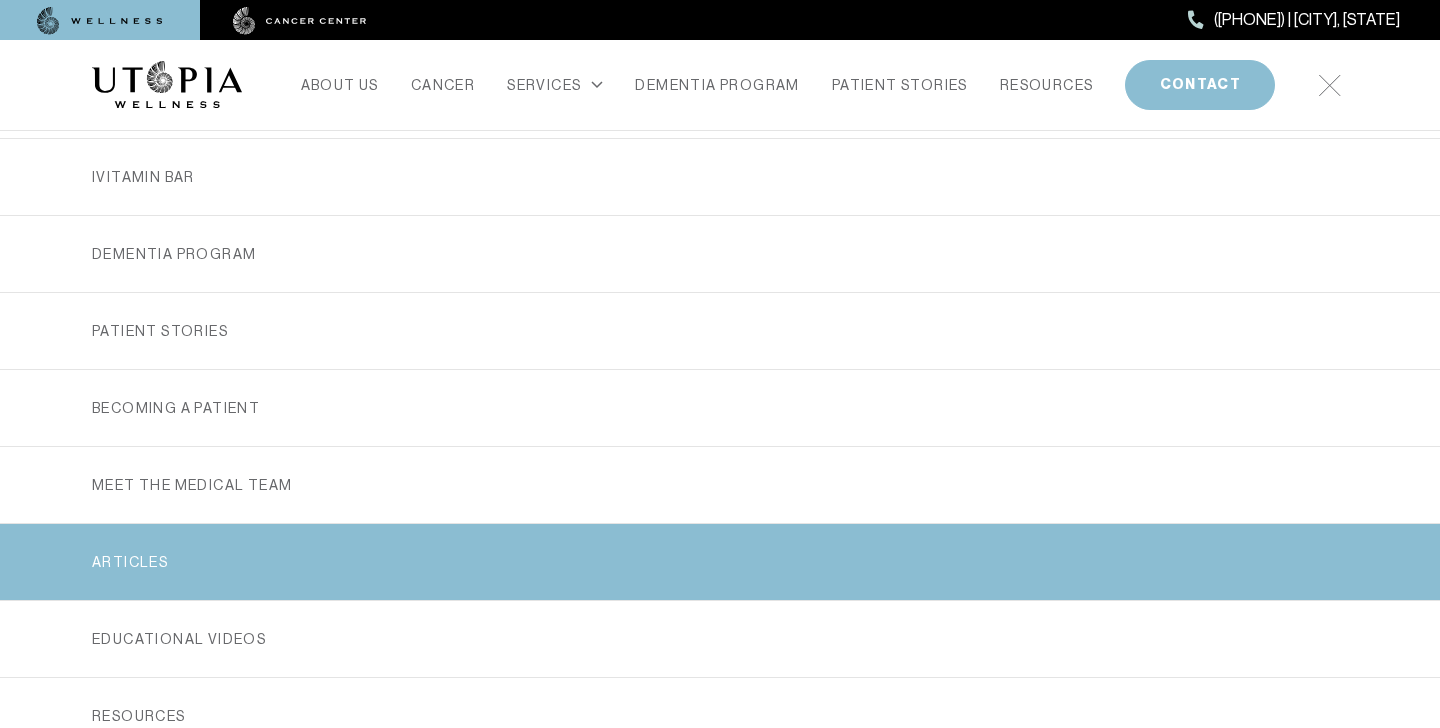 click on "ARTICLES" at bounding box center [720, 562] 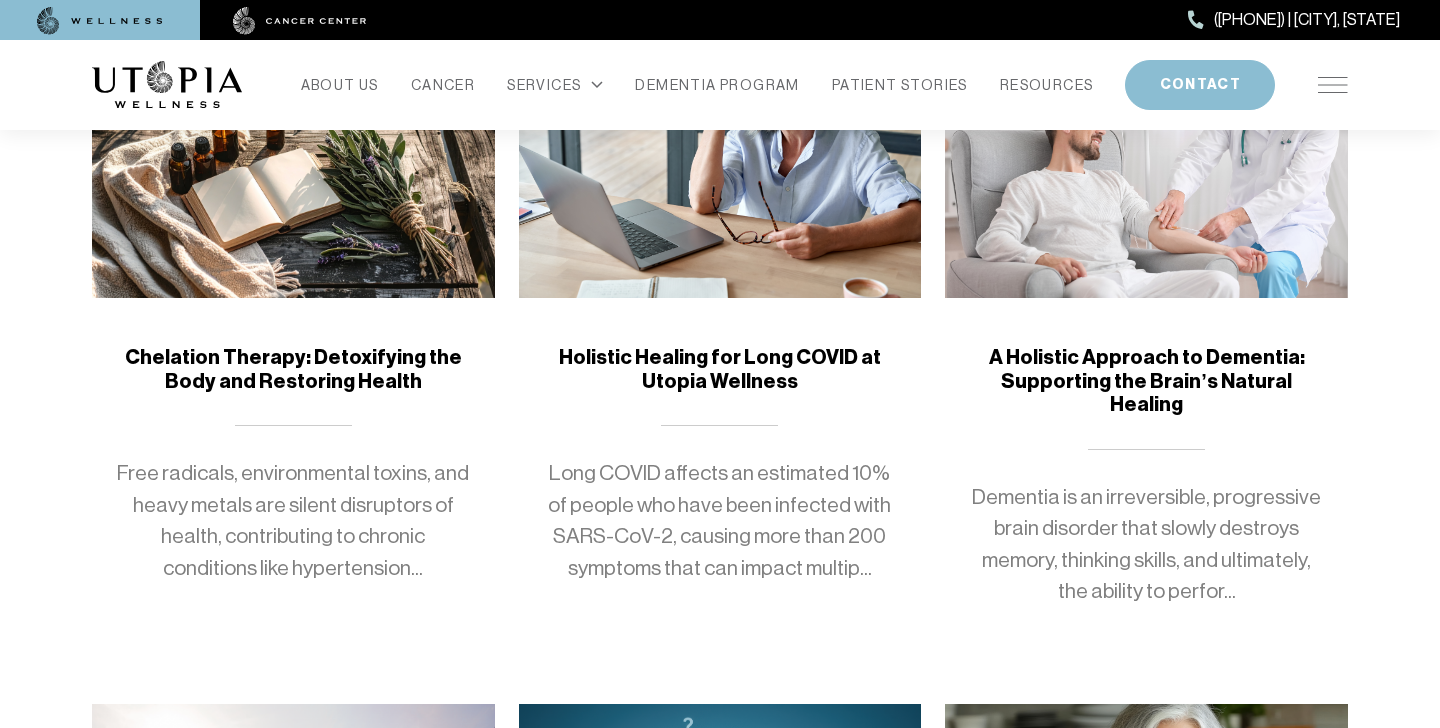 scroll, scrollTop: 520, scrollLeft: 0, axis: vertical 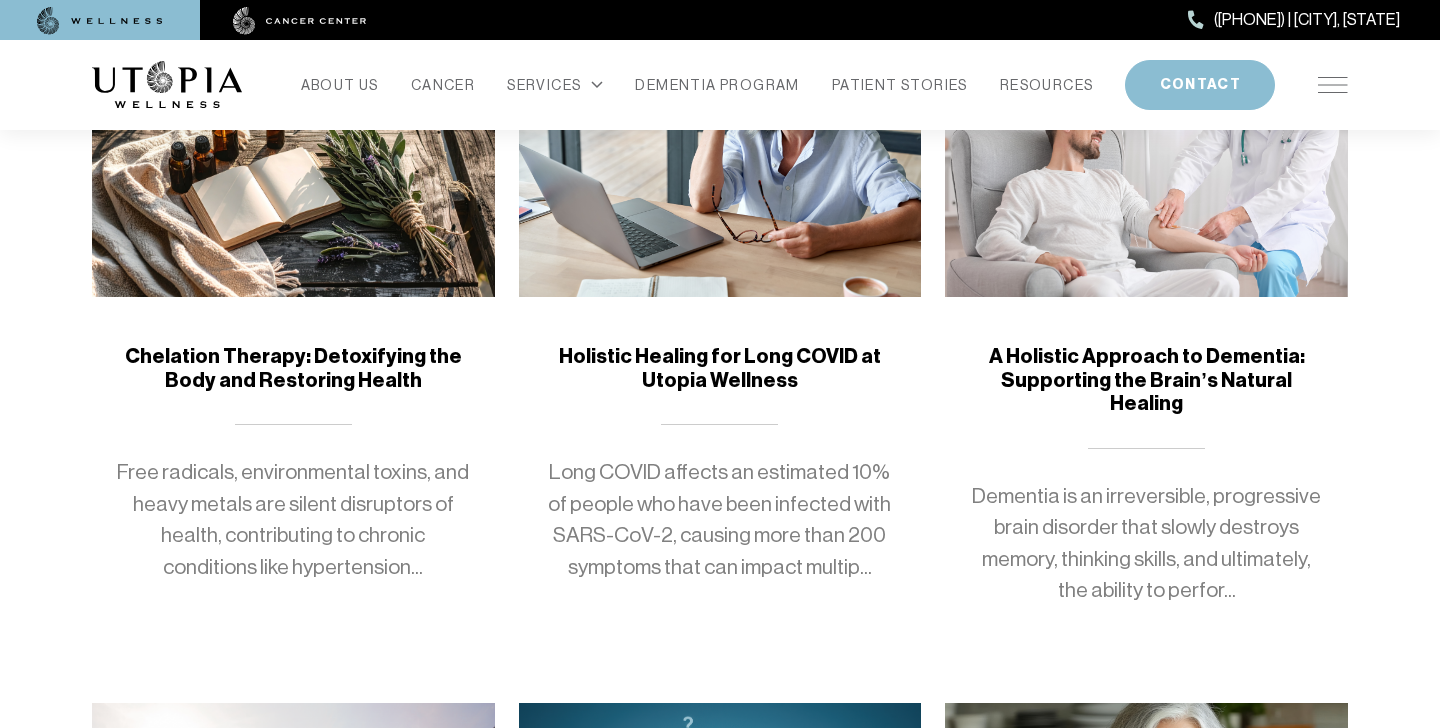 click on "Chelation Therapy: Detoxifying the Body and Restoring Health" at bounding box center (293, 368) 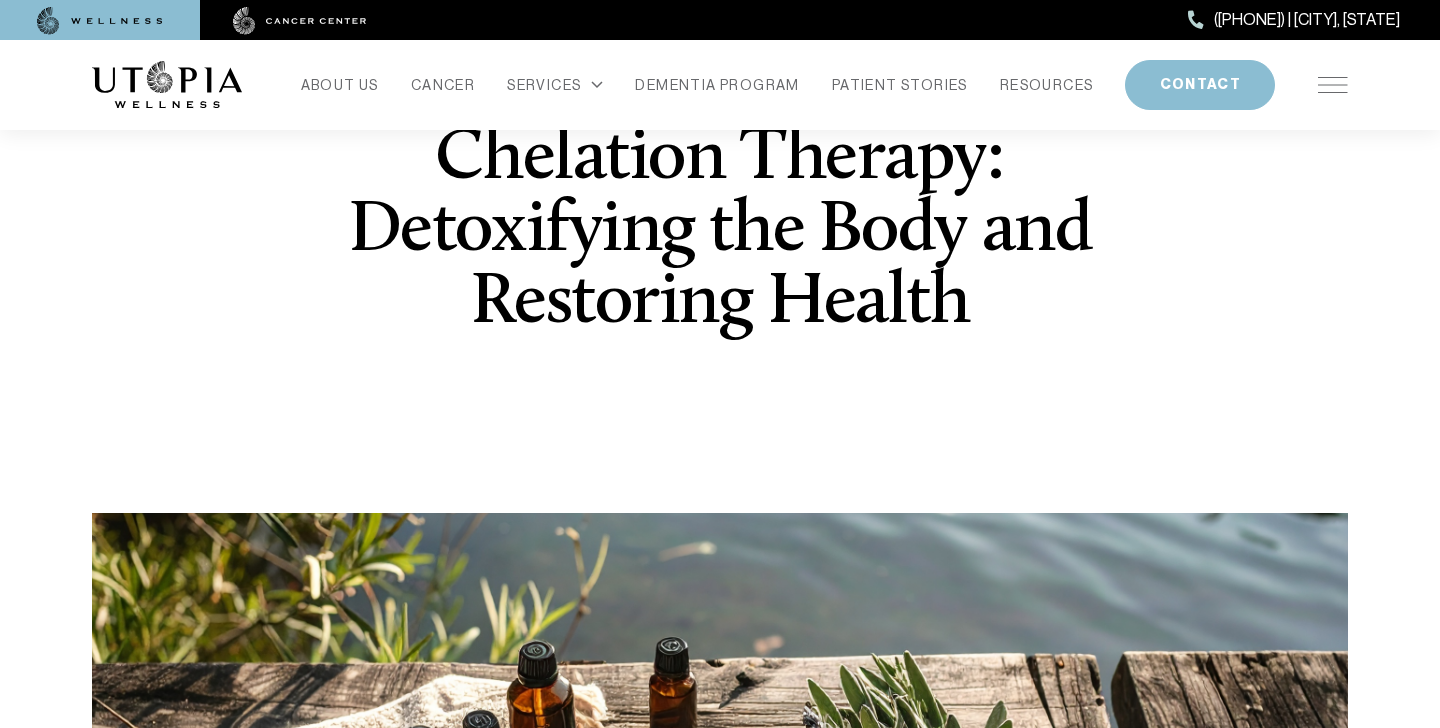 scroll, scrollTop: 0, scrollLeft: 0, axis: both 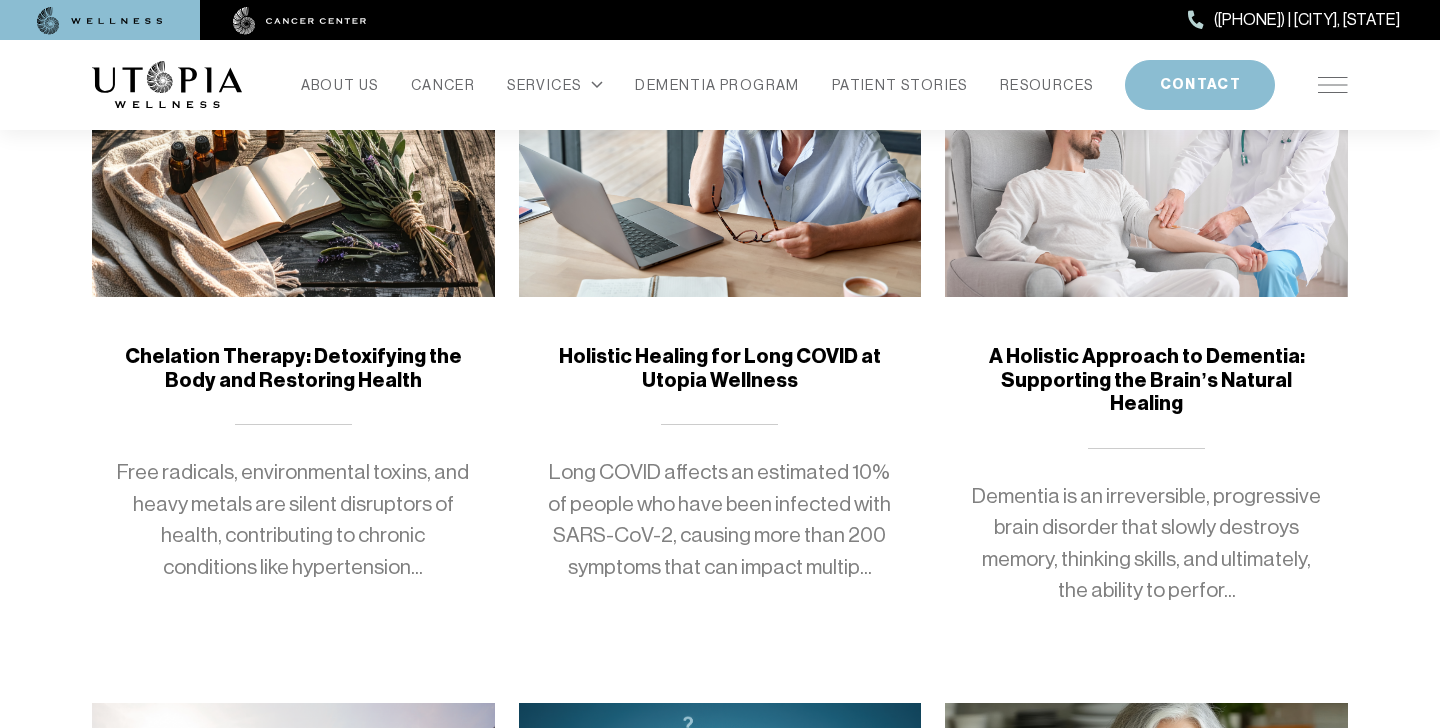 click on "Holistic Healing for Long COVID at Utopia Wellness" at bounding box center (720, 368) 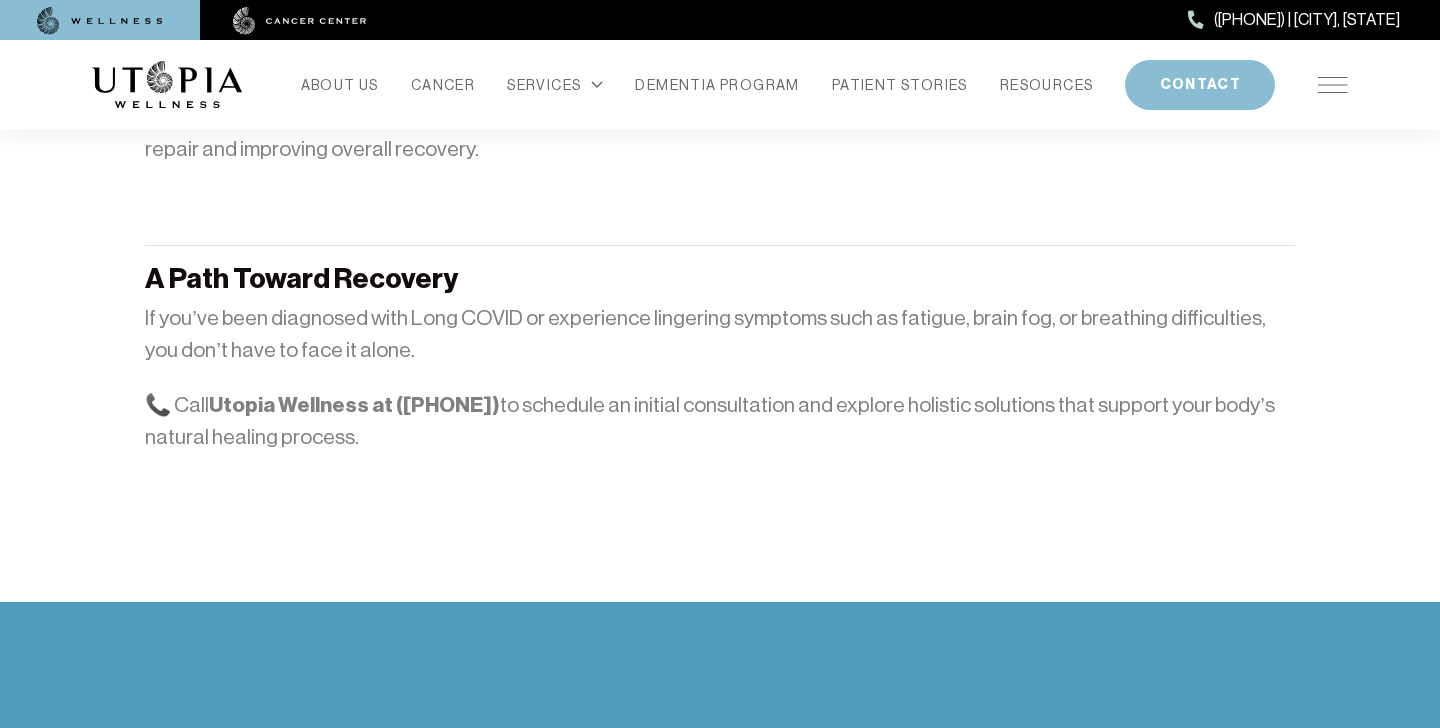scroll, scrollTop: 2306, scrollLeft: 0, axis: vertical 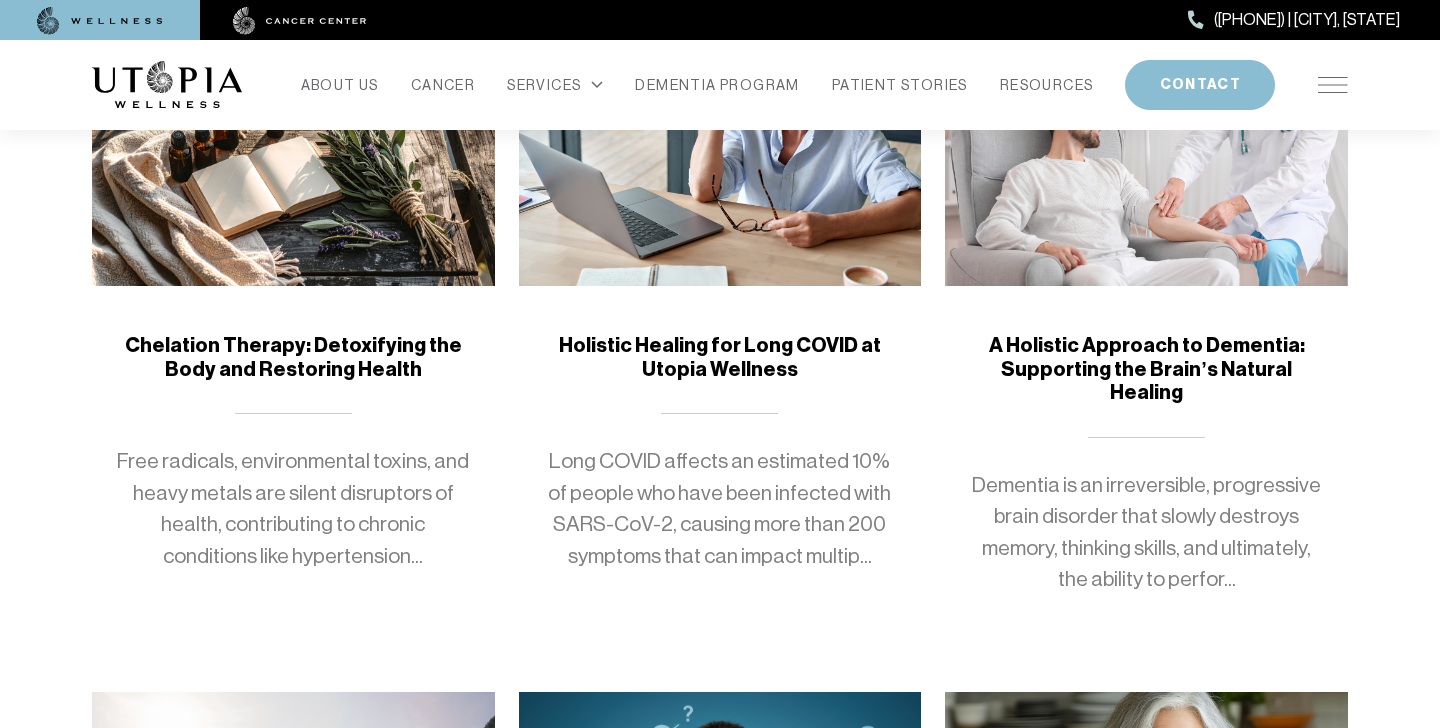 click on "Dementia is an irreversible, progressive brain disorder that slowly destroys memory, thinking skills, and ultimately, the ability to perfor..." at bounding box center [1146, 533] 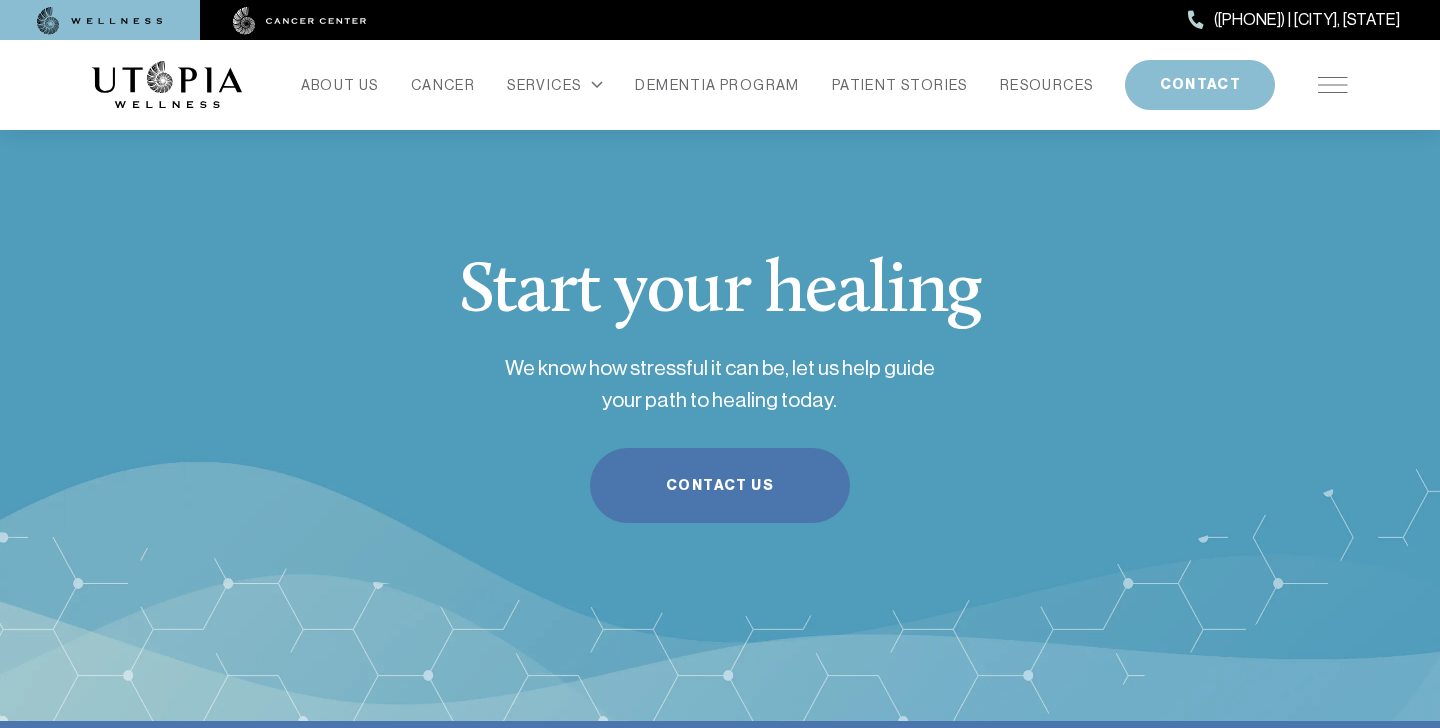 scroll, scrollTop: 3719, scrollLeft: 0, axis: vertical 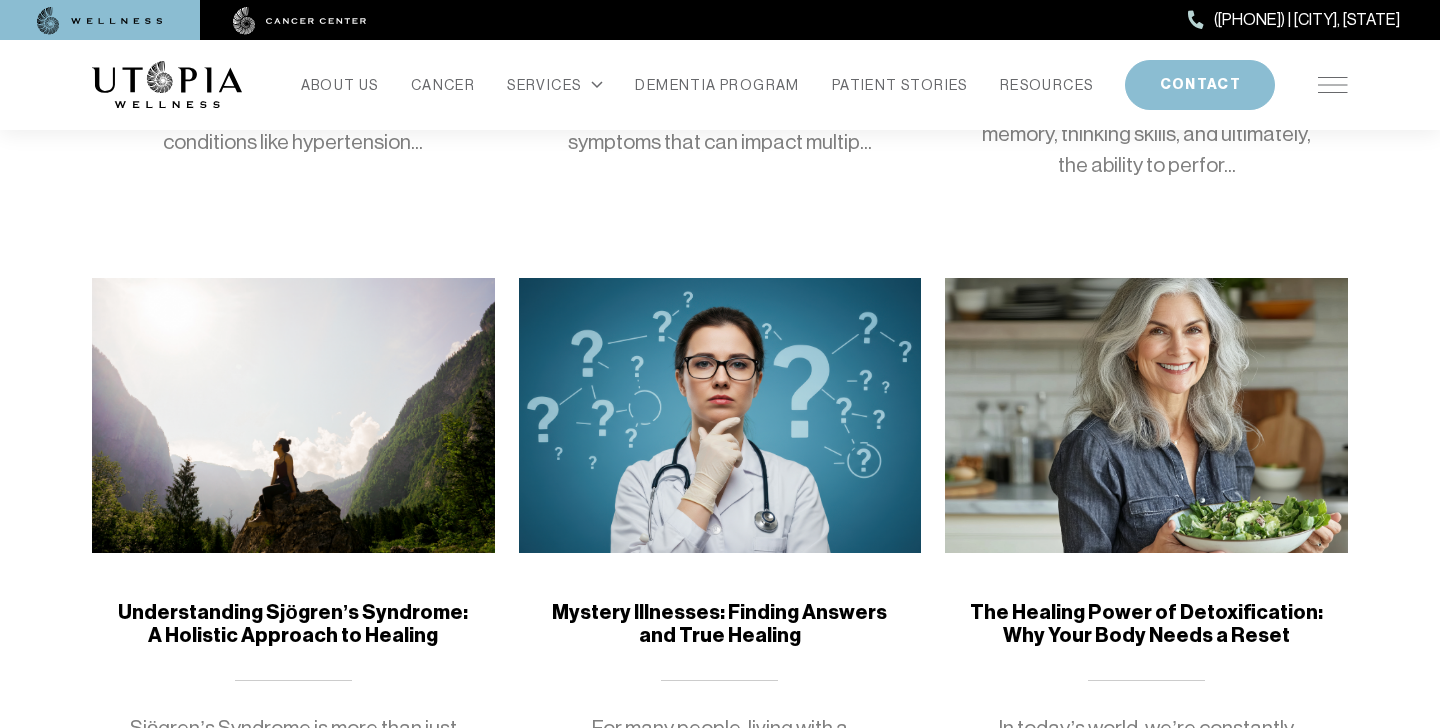 click on "Understanding Sjögren’s Syndrome: A Holistic Approach to Healing" at bounding box center [293, 624] 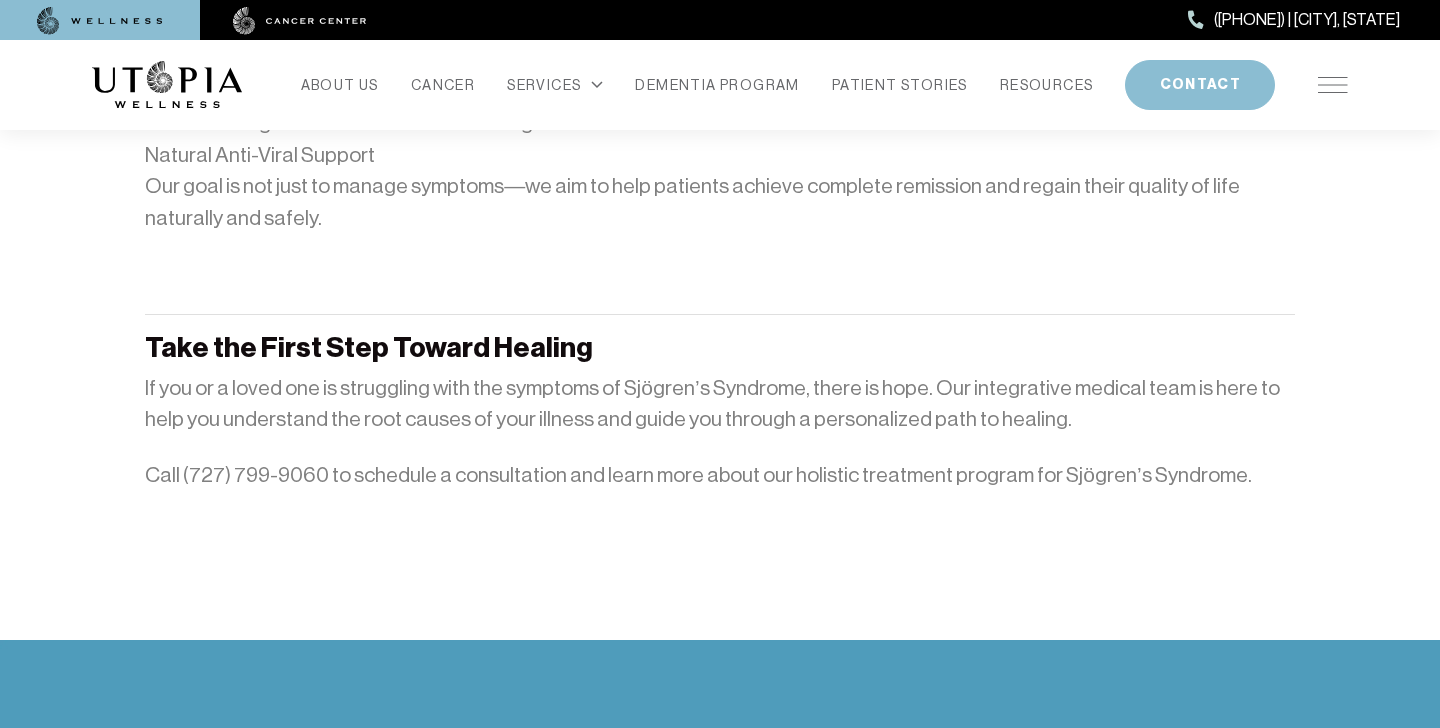 scroll, scrollTop: 4160, scrollLeft: 0, axis: vertical 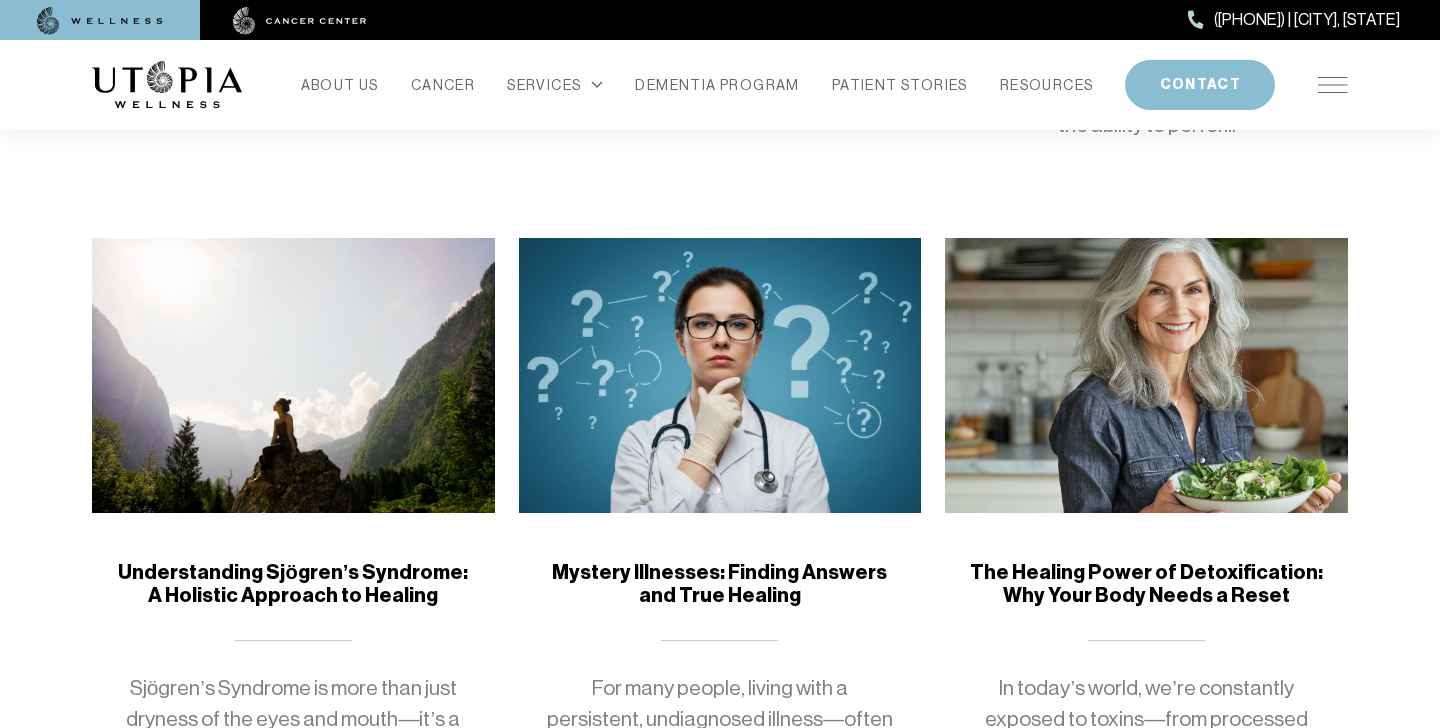 click on "Mystery Illnesses: Finding Answers and True Healing" at bounding box center (720, 584) 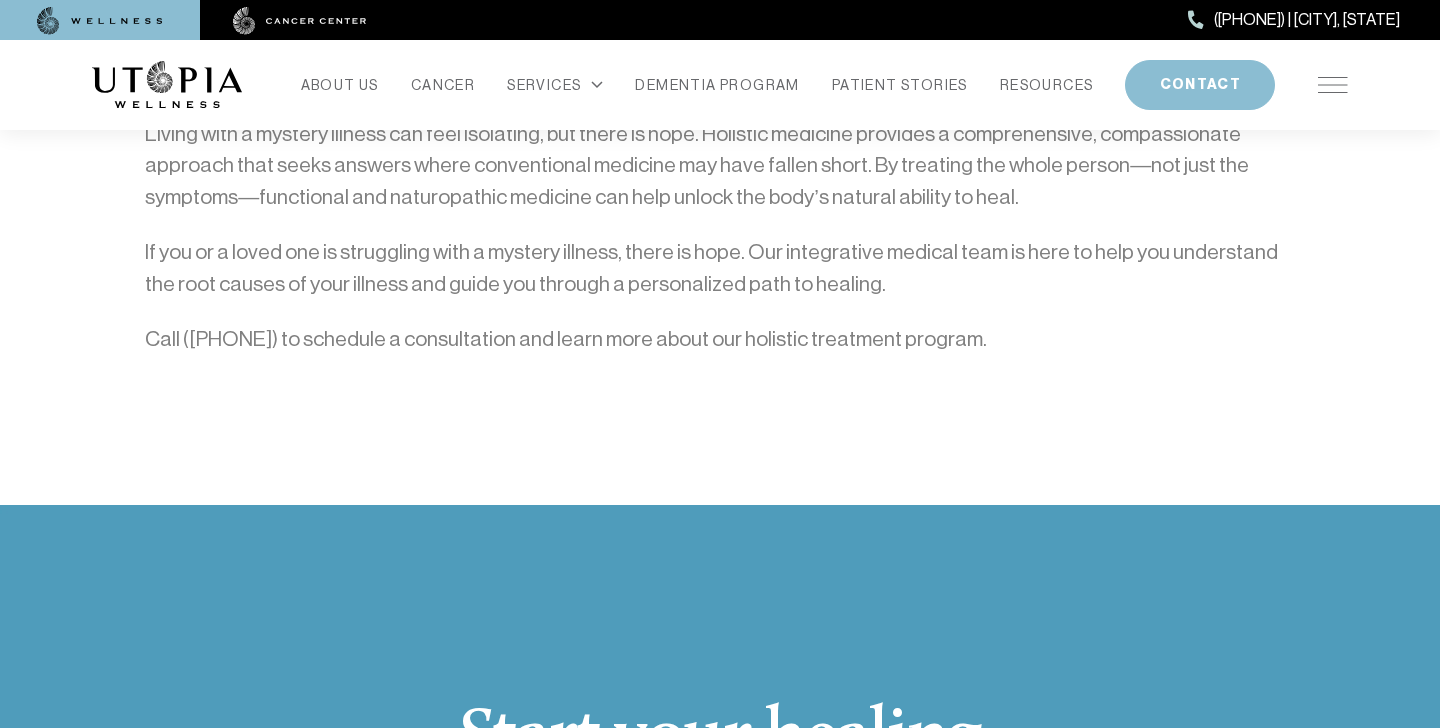 scroll, scrollTop: 2954, scrollLeft: 0, axis: vertical 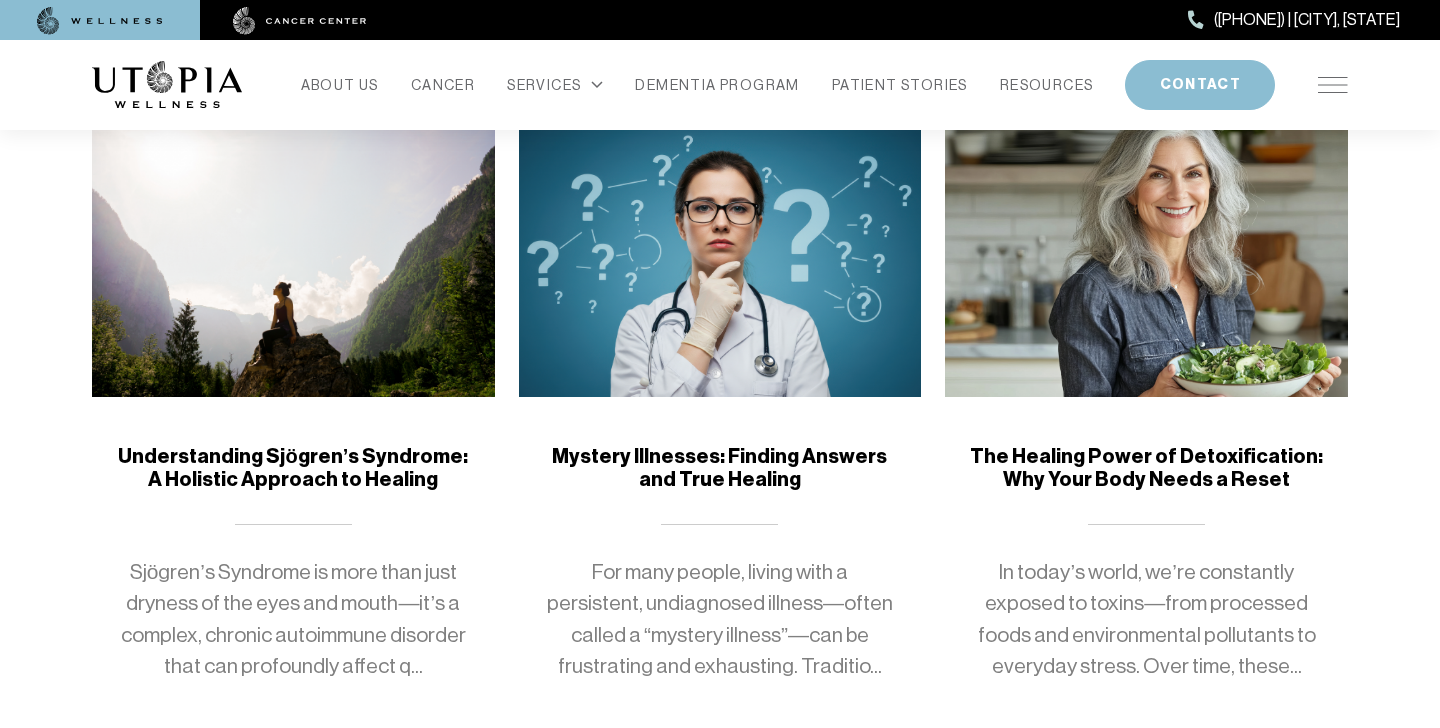 click on "The Healing Power of Detoxification: Why Your Body Needs a Reset" at bounding box center (1146, 468) 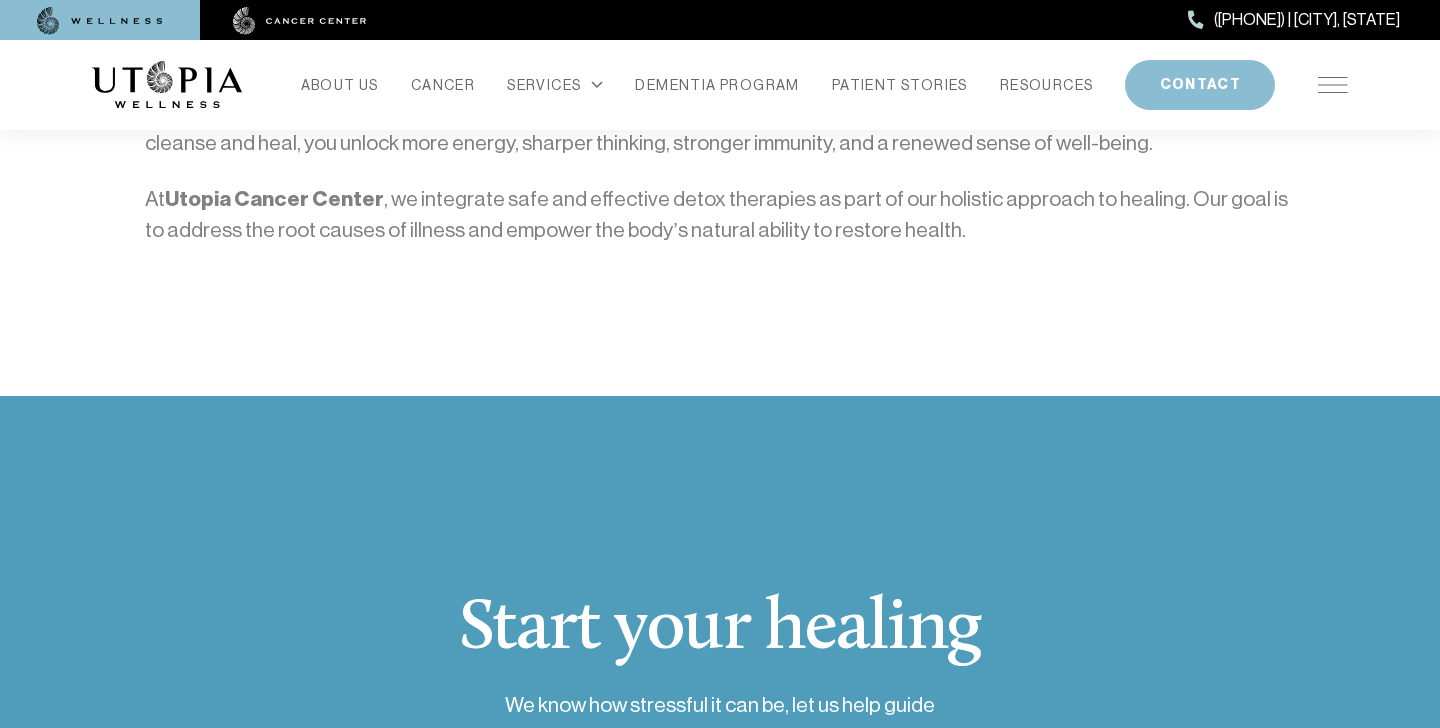 scroll, scrollTop: 3245, scrollLeft: 0, axis: vertical 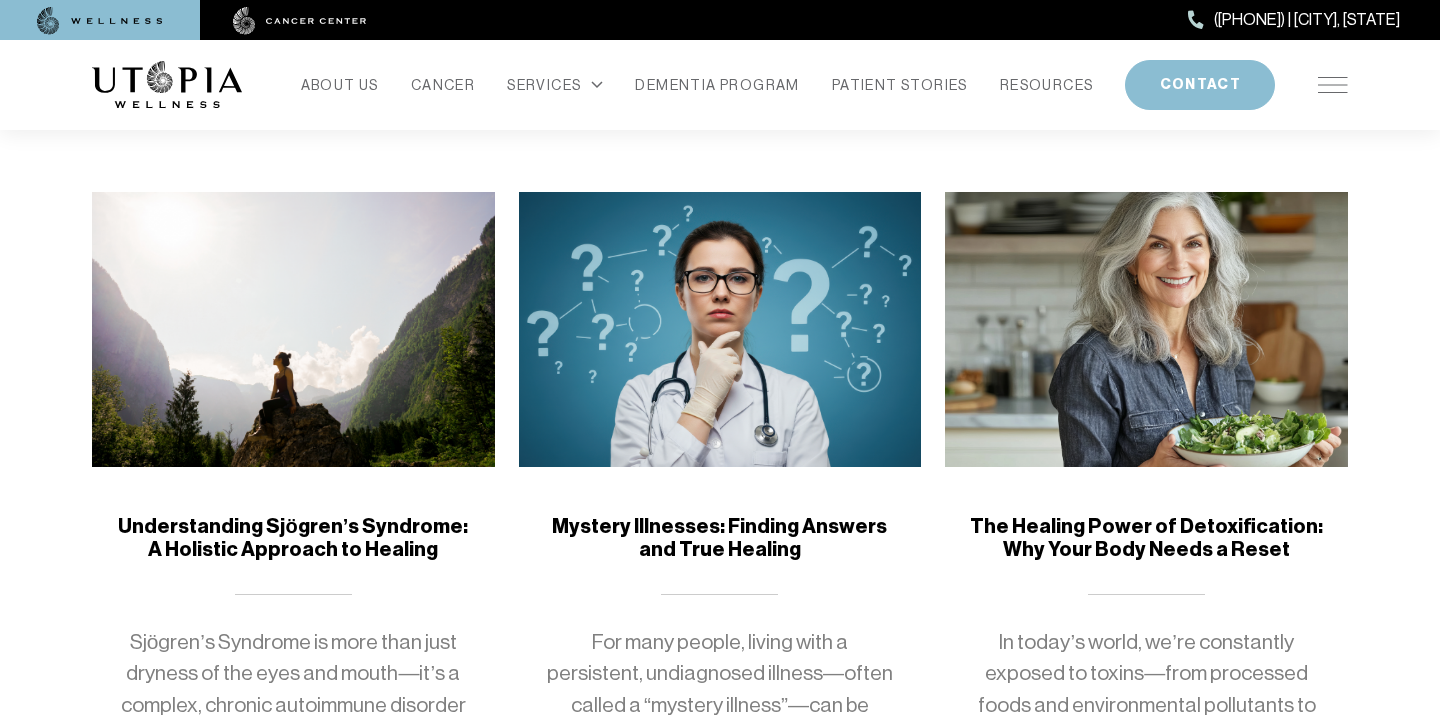 click on "The Healing Power of Detoxification: Why Your Body Needs a Reset" at bounding box center (1146, 538) 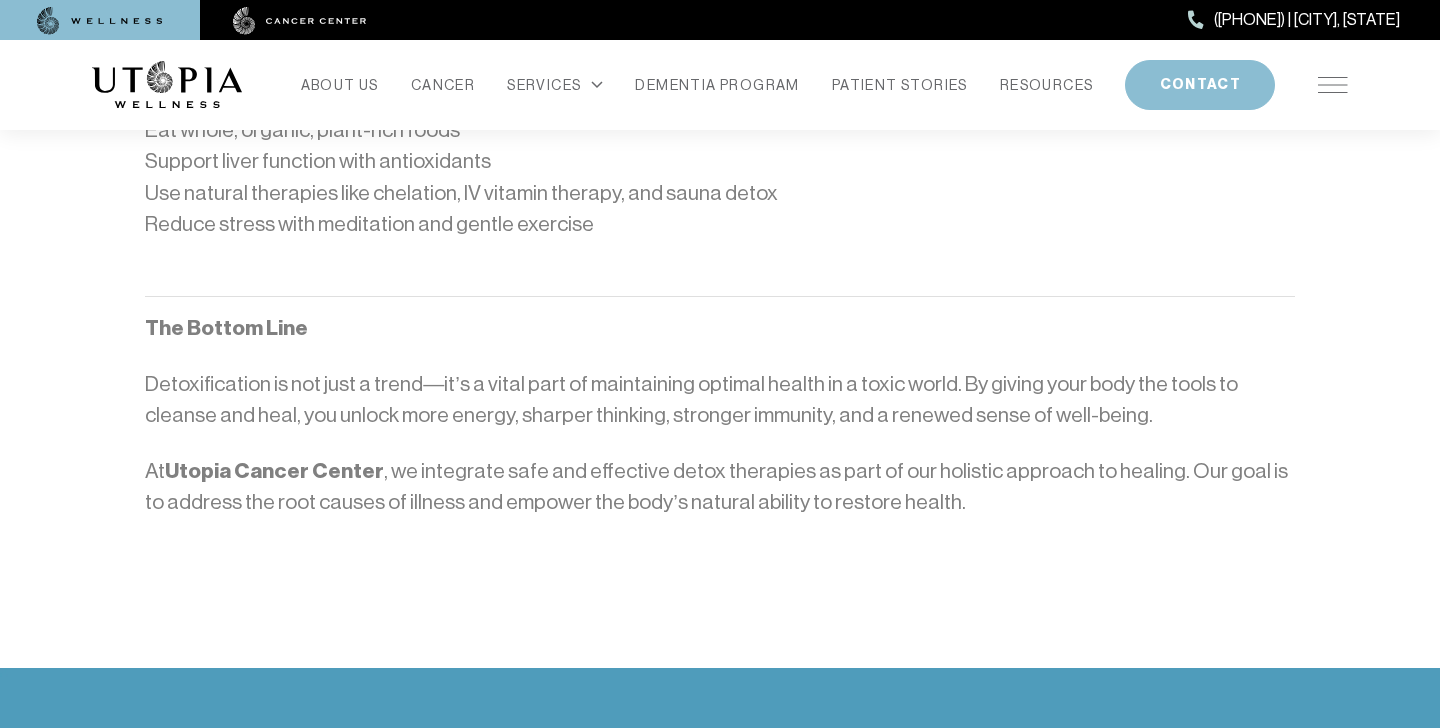scroll, scrollTop: 3061, scrollLeft: 0, axis: vertical 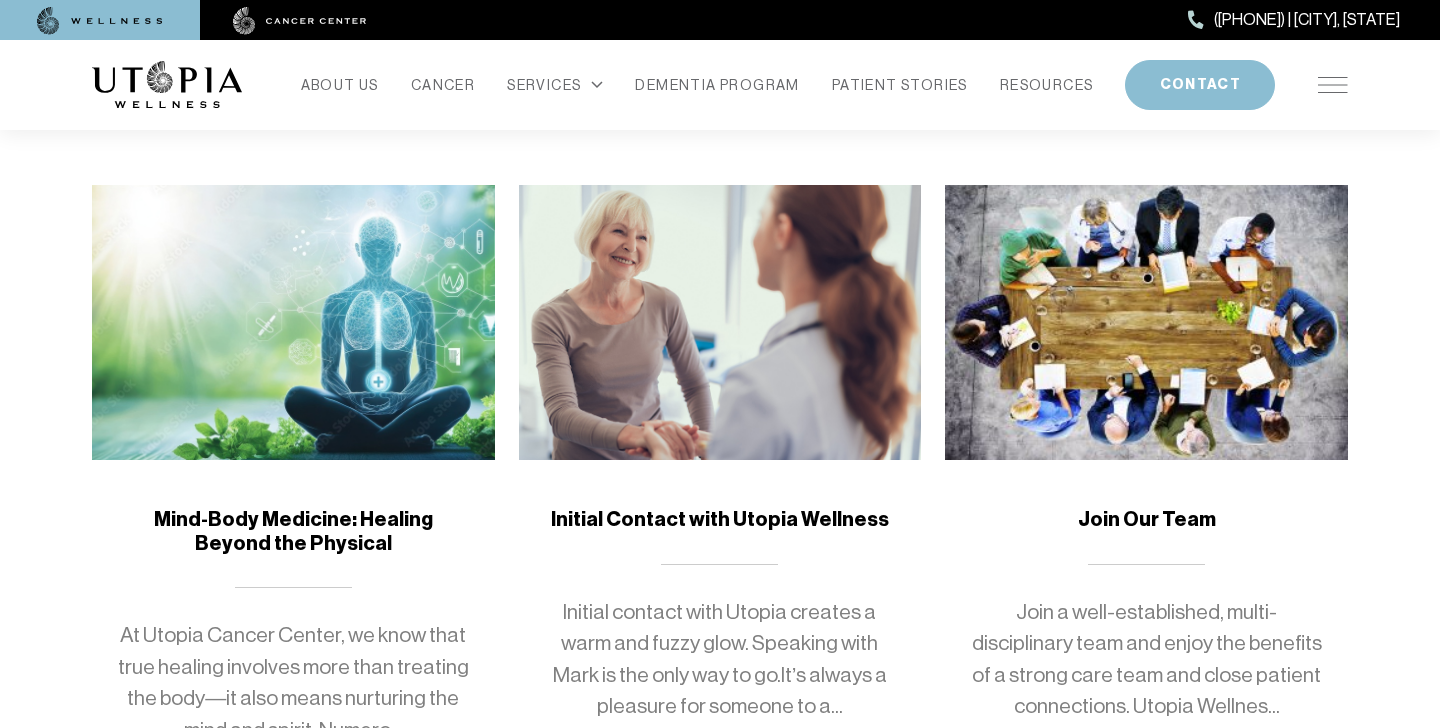 click on "Mind-Body Medicine: Healing Beyond the Physical" at bounding box center [293, 531] 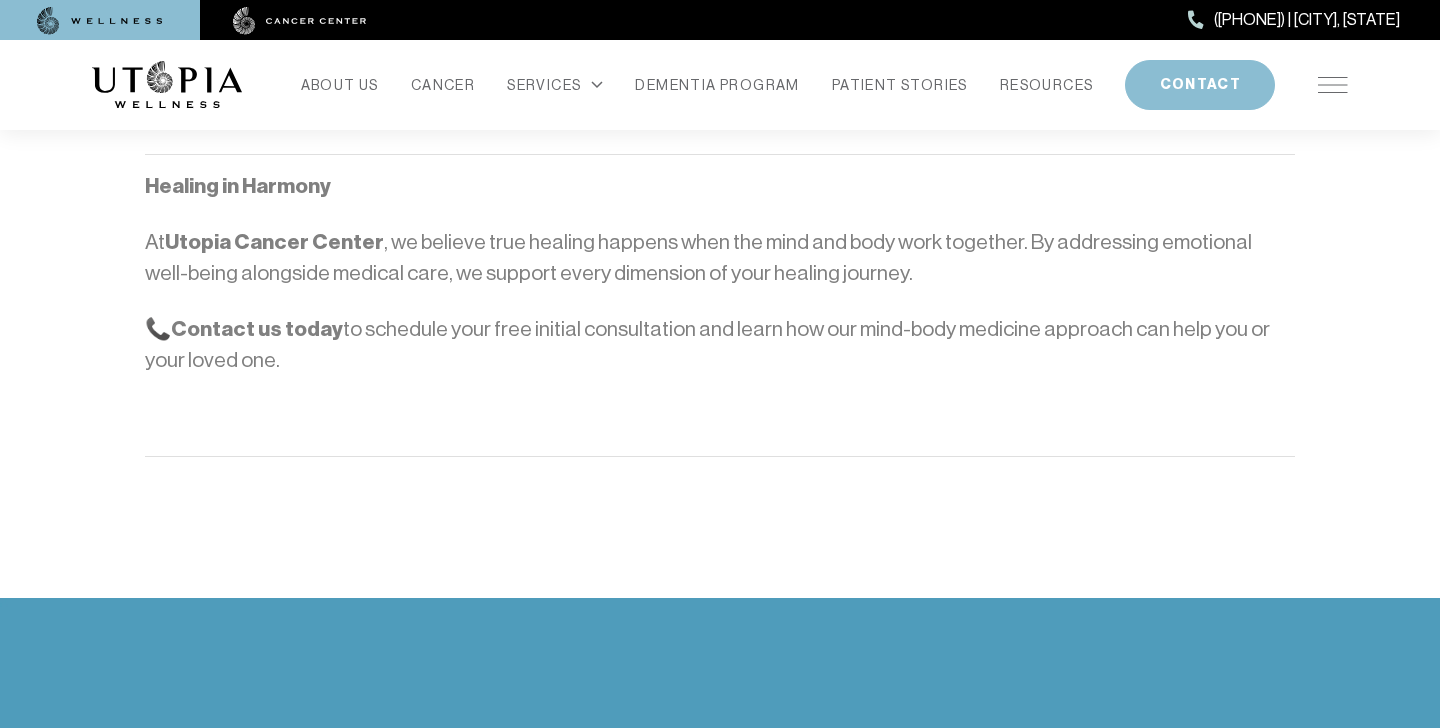 scroll, scrollTop: 2221, scrollLeft: 0, axis: vertical 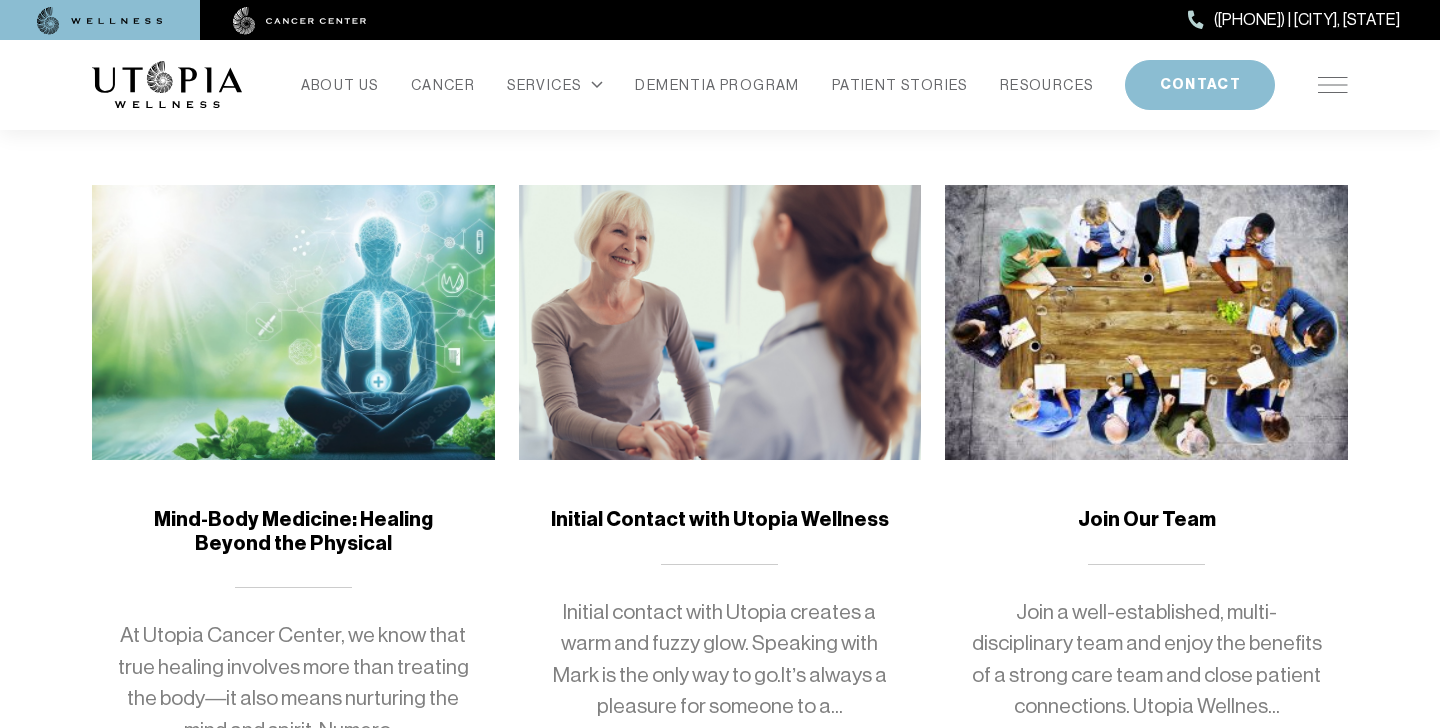 click on "Initial Contact with Utopia Wellness" at bounding box center [720, 520] 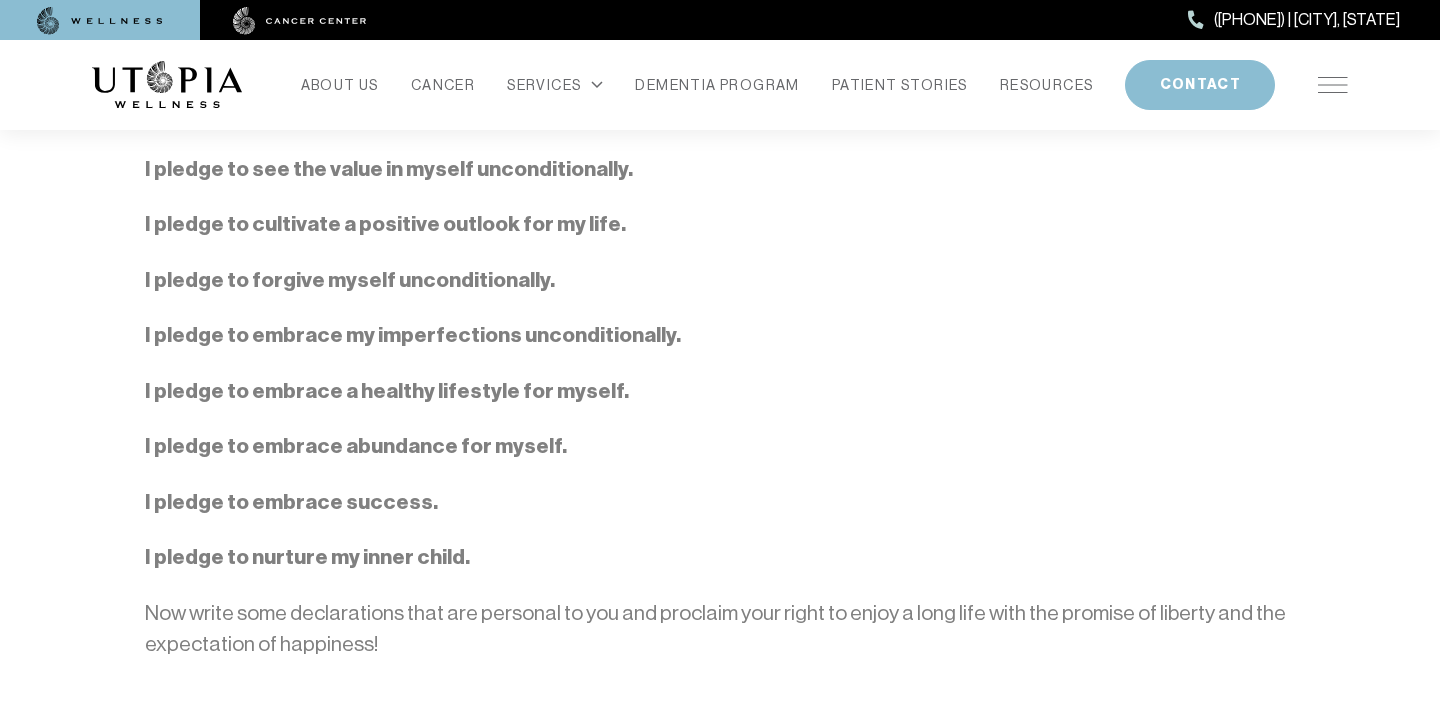 scroll, scrollTop: 2954, scrollLeft: 0, axis: vertical 